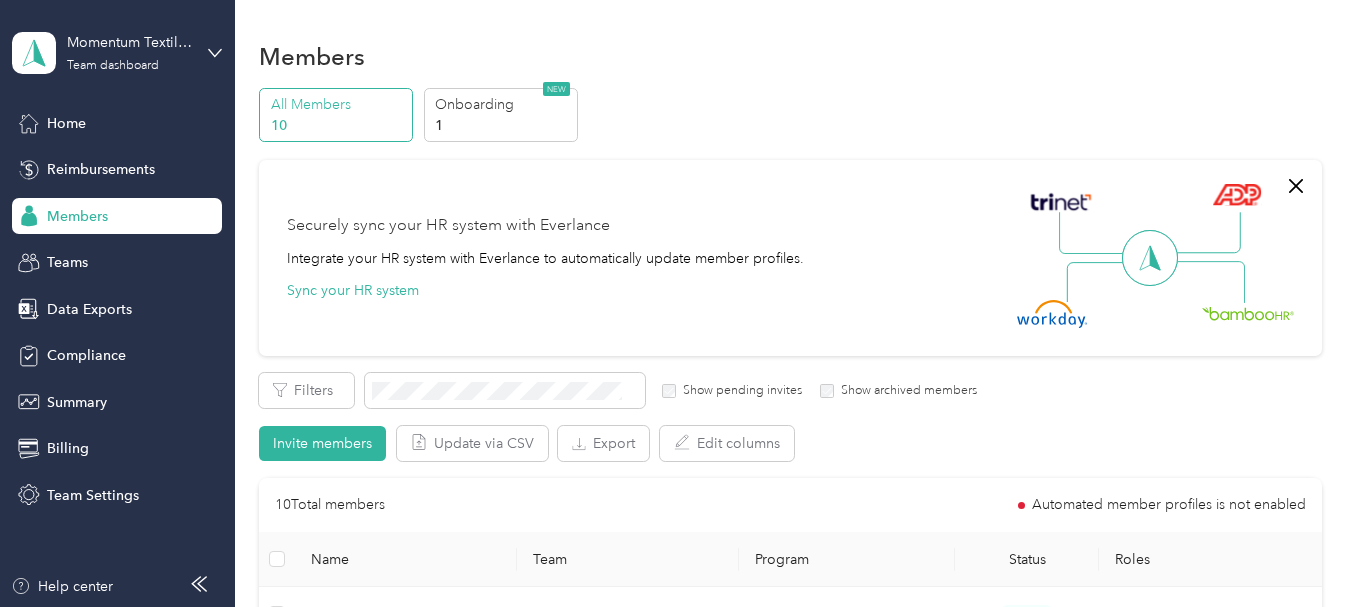 scroll, scrollTop: 0, scrollLeft: 0, axis: both 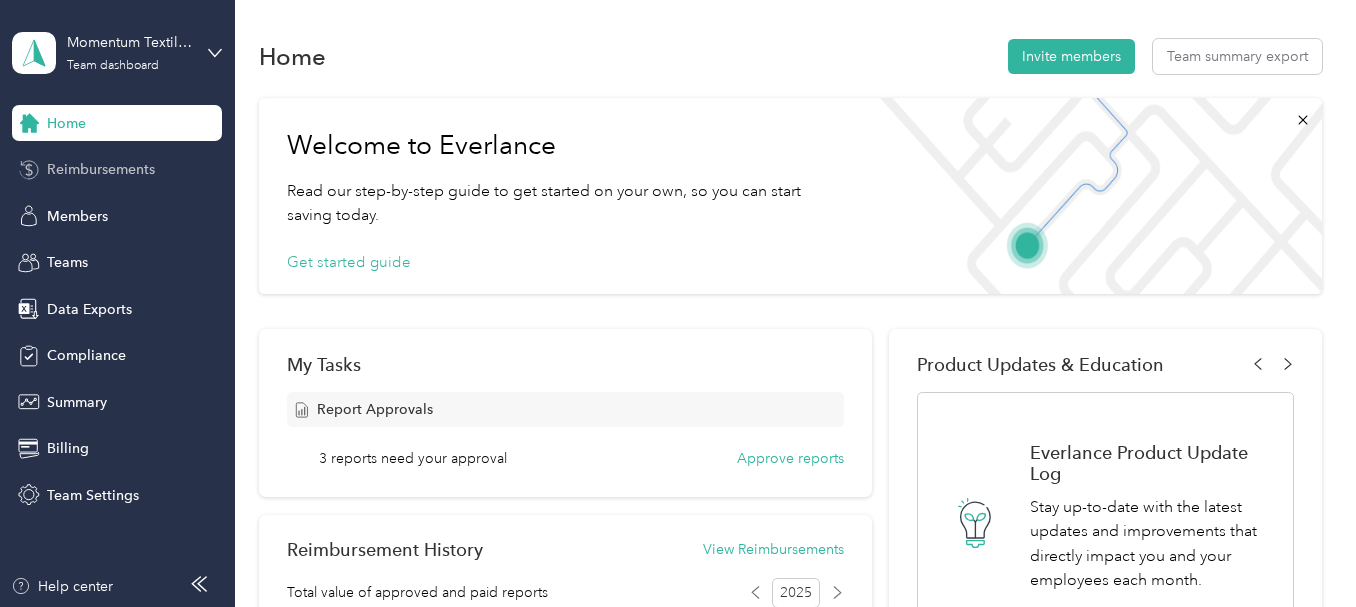 click on "Reimbursements" at bounding box center (101, 169) 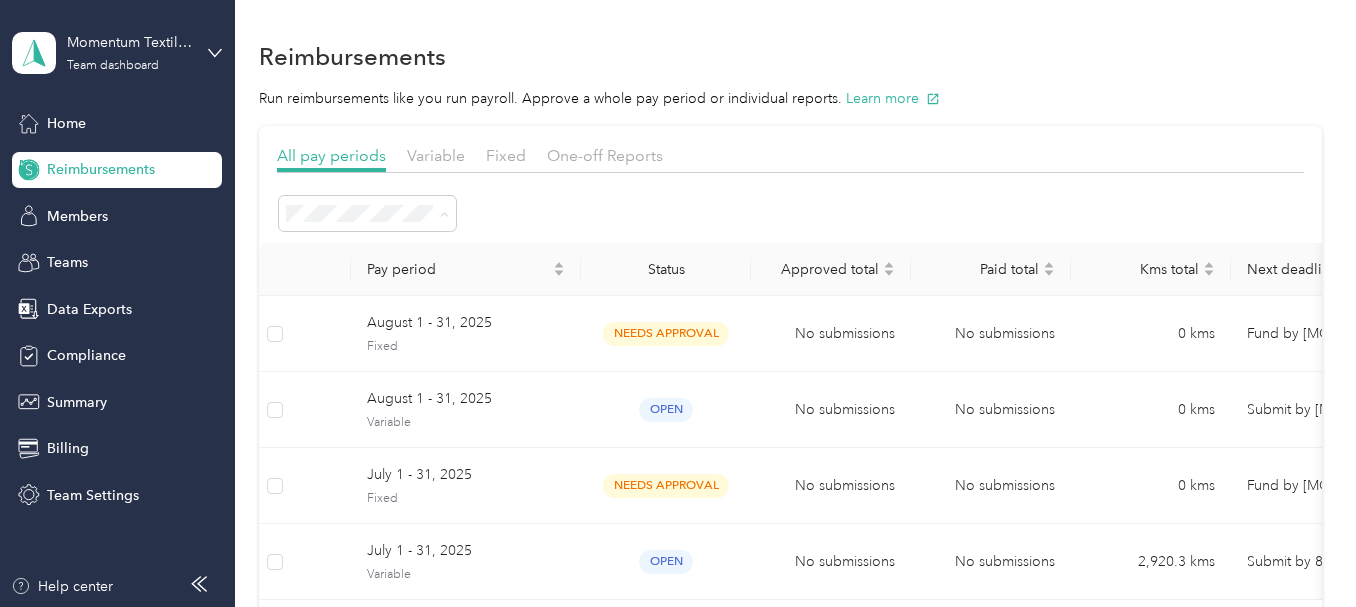 click on "All periods" at bounding box center [327, 250] 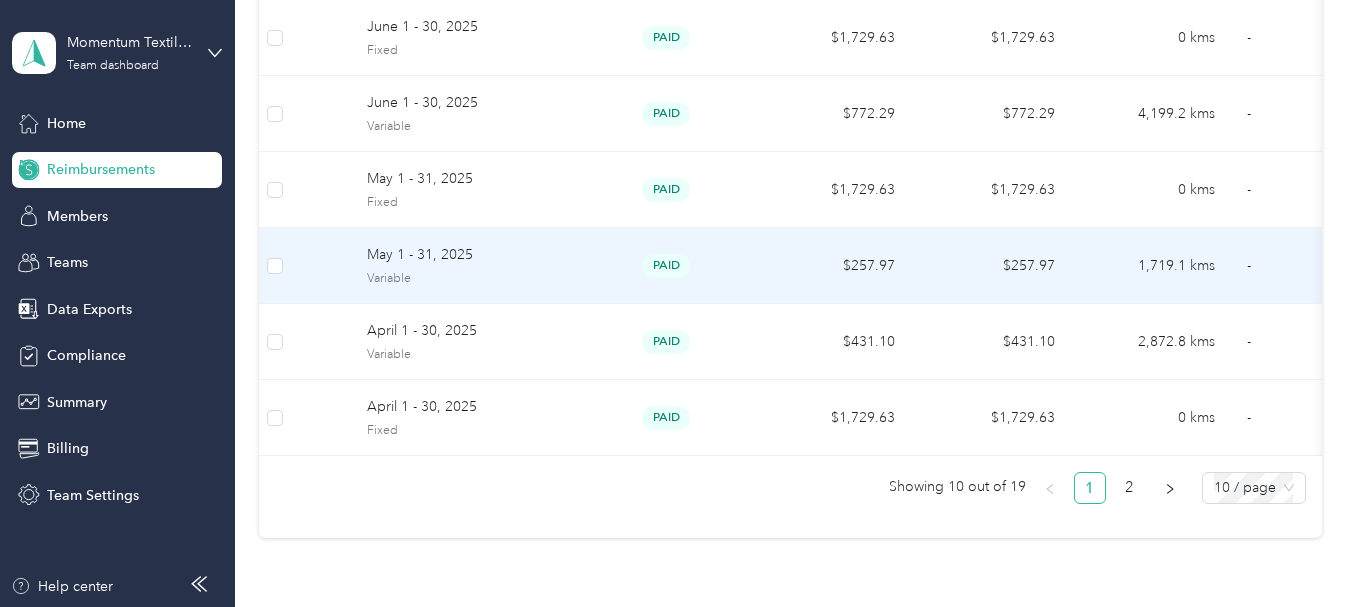 scroll, scrollTop: 700, scrollLeft: 0, axis: vertical 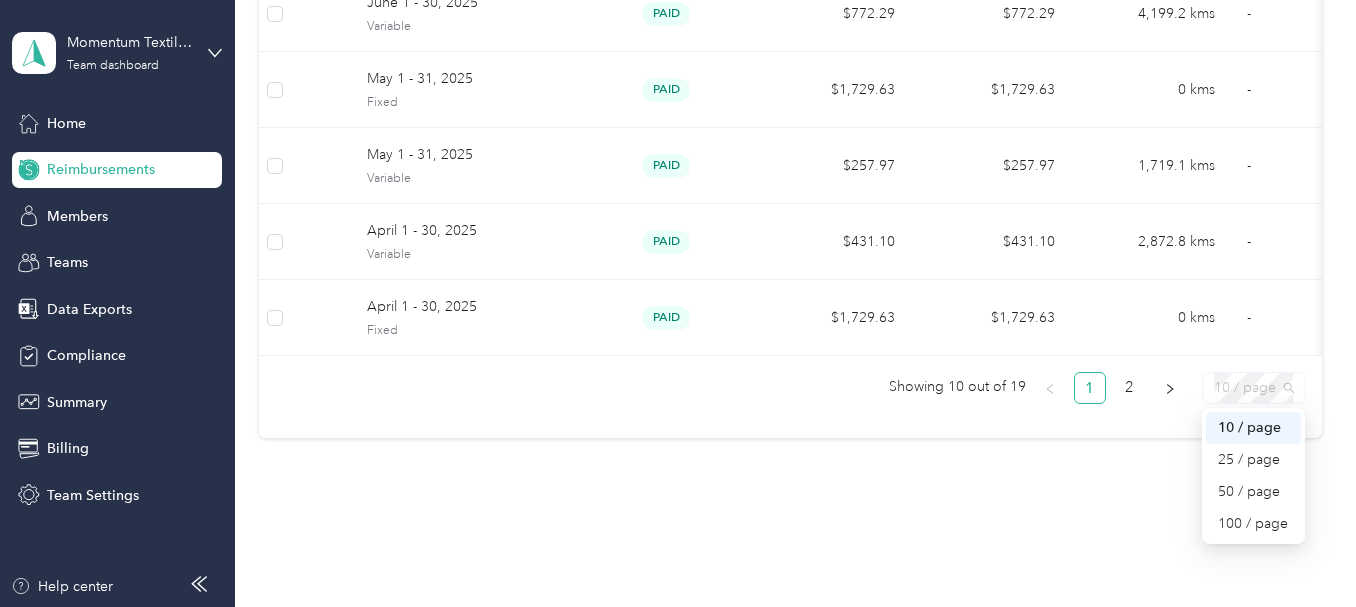 click on "10 / page" at bounding box center [1254, 388] 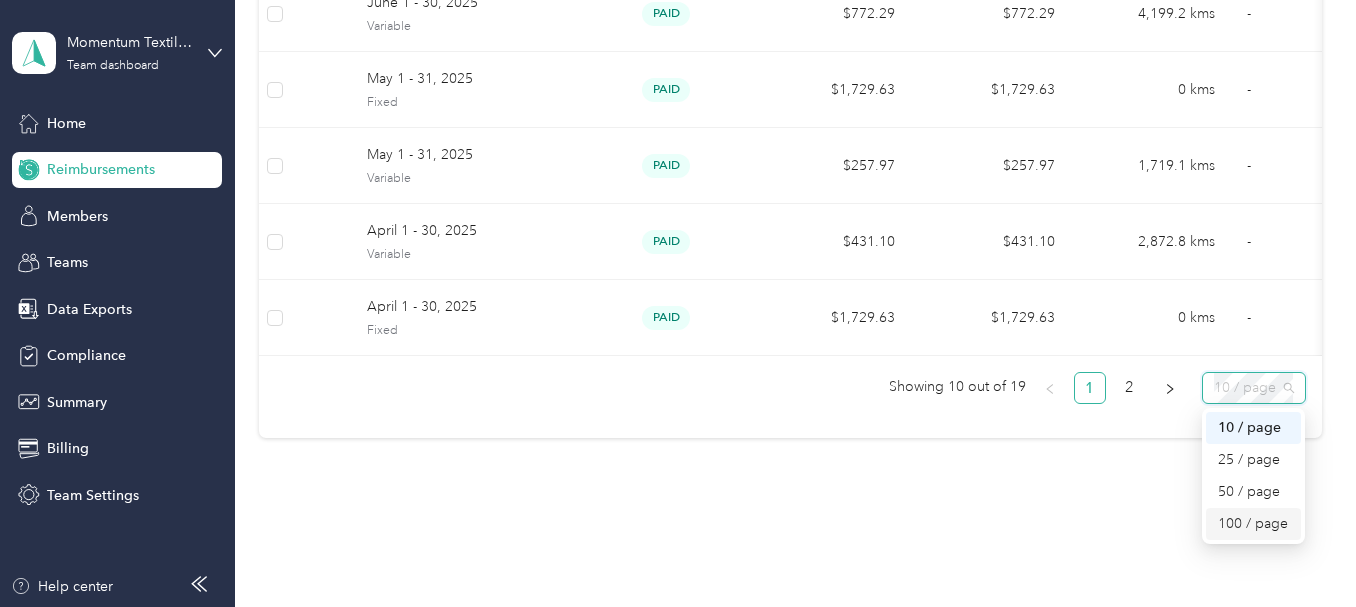 click on "100 / page" at bounding box center [1253, 524] 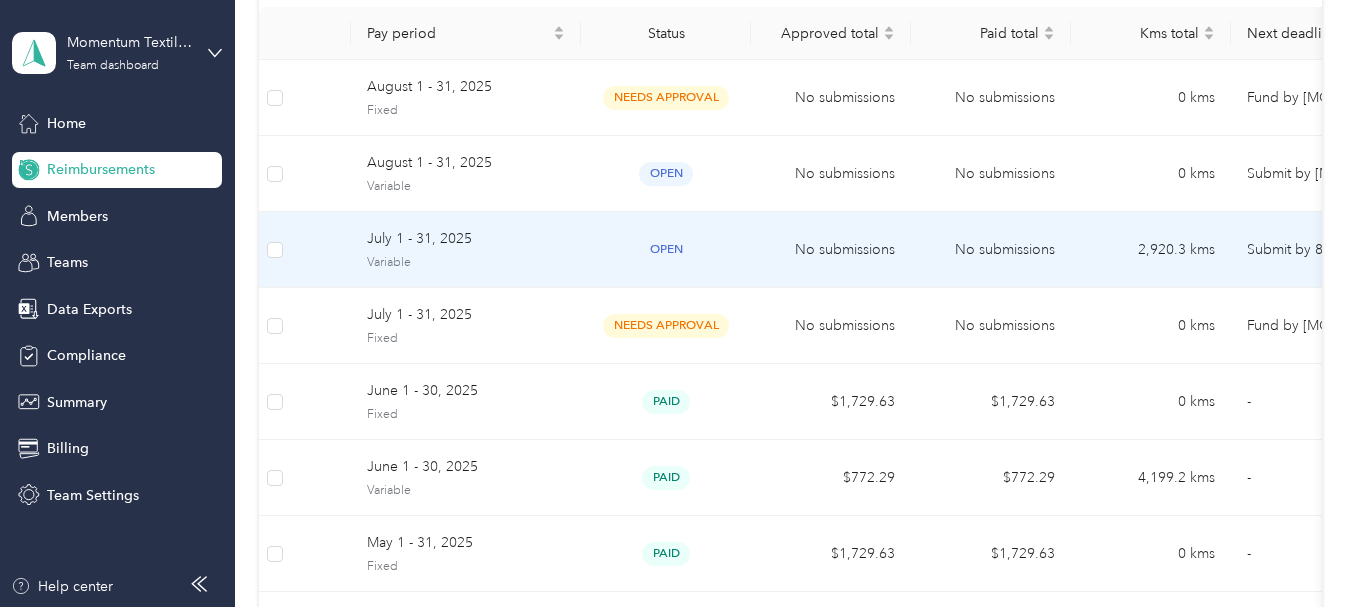 scroll, scrollTop: 0, scrollLeft: 0, axis: both 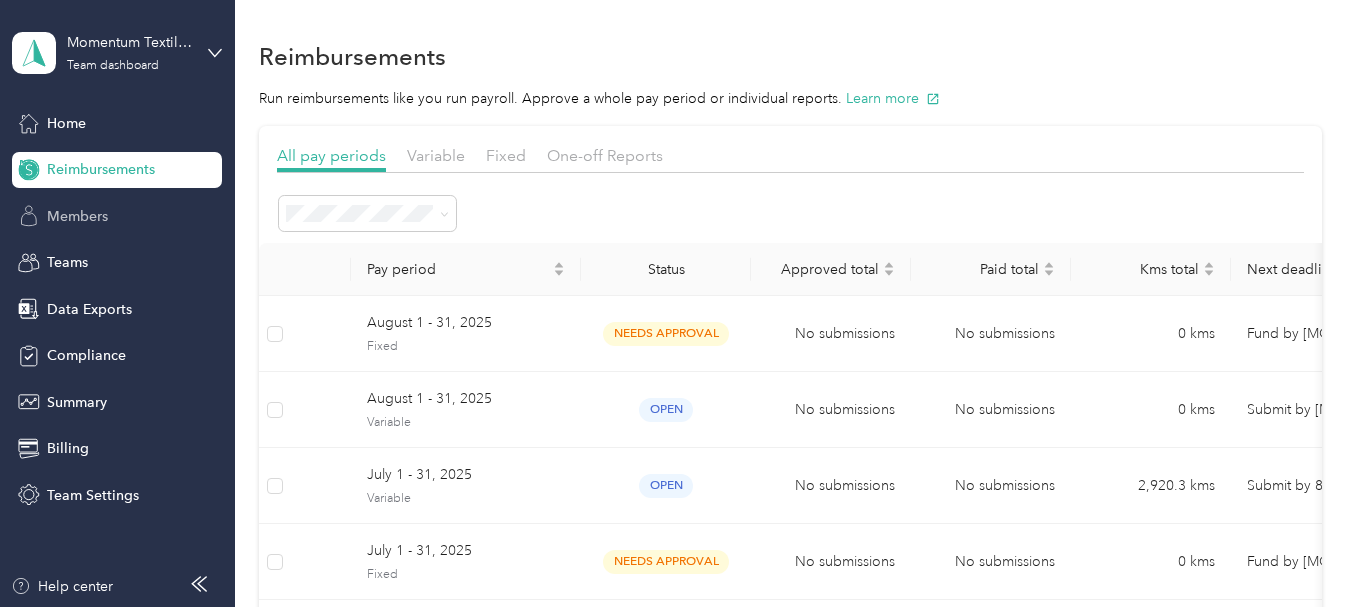 click on "Members" at bounding box center (77, 216) 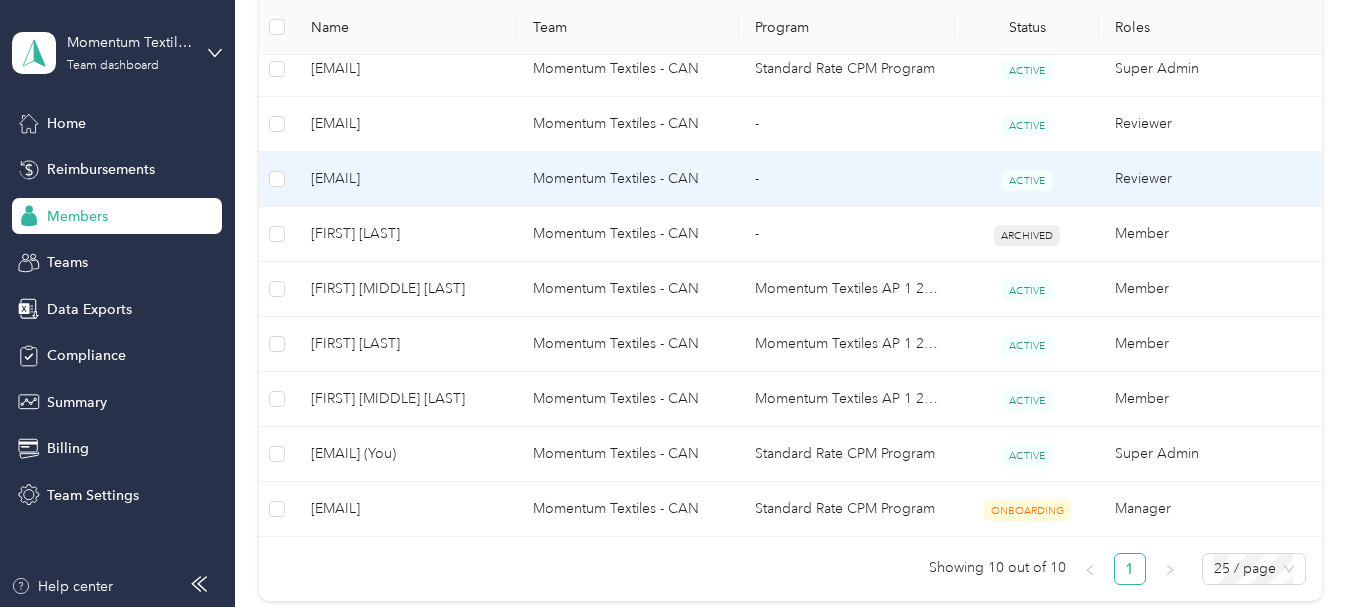 scroll, scrollTop: 700, scrollLeft: 0, axis: vertical 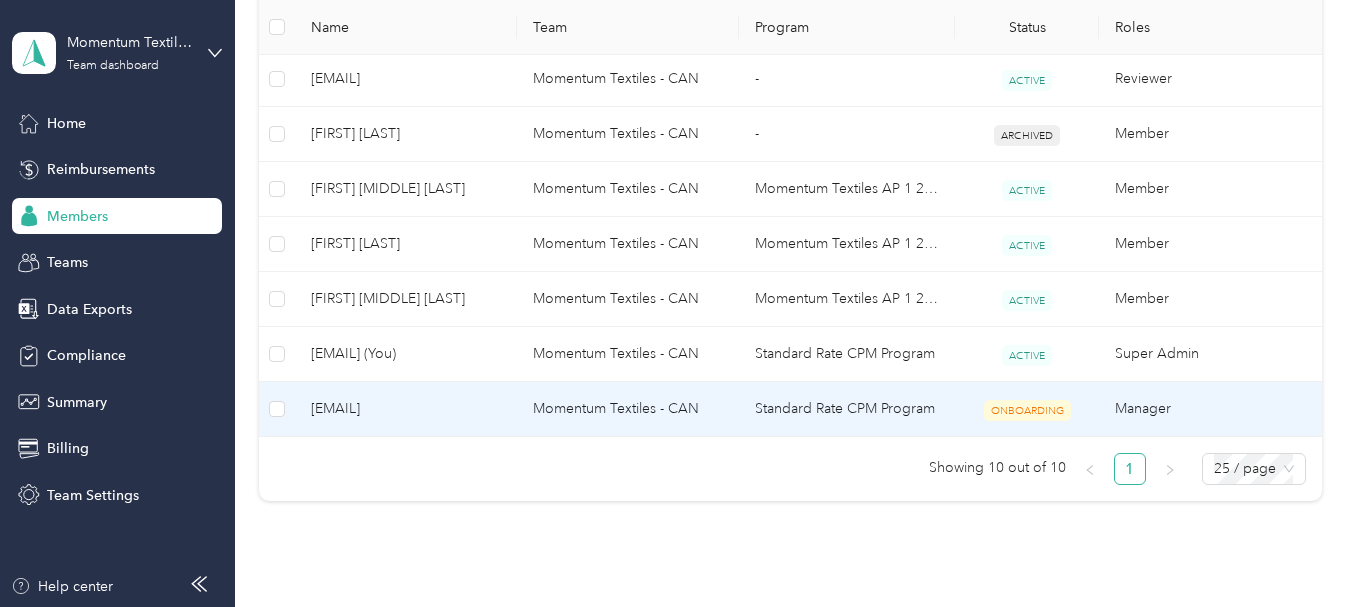 click on "[EMAIL]" at bounding box center (406, 409) 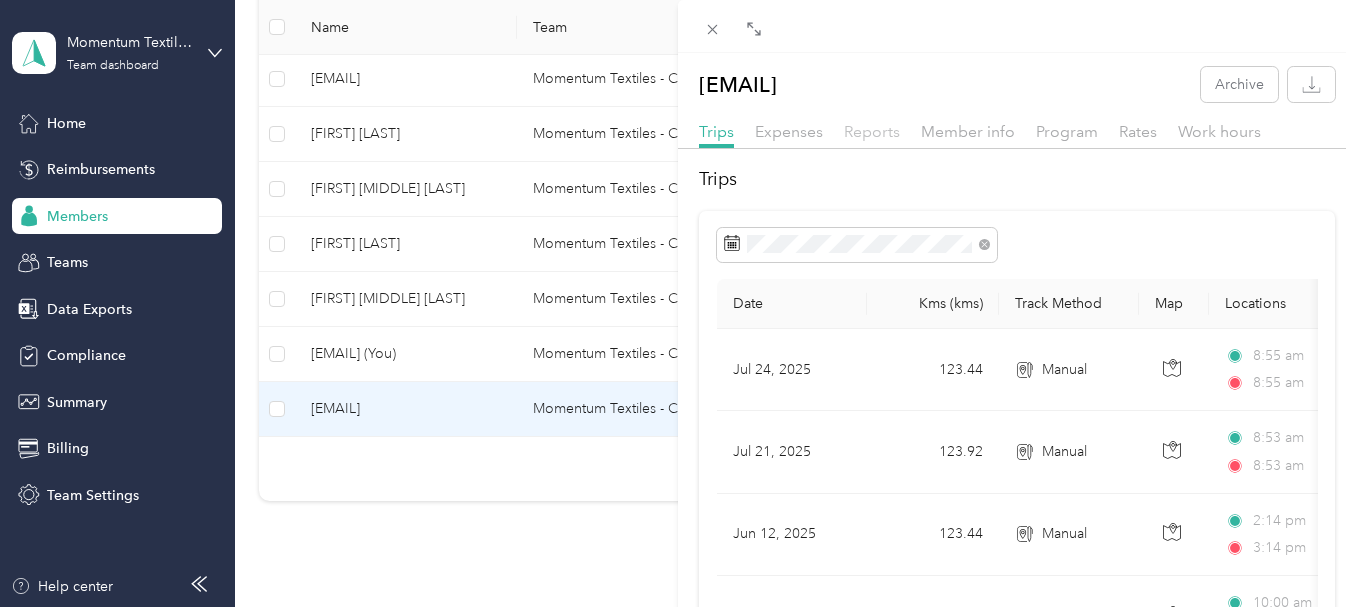 click on "Reports" at bounding box center (872, 131) 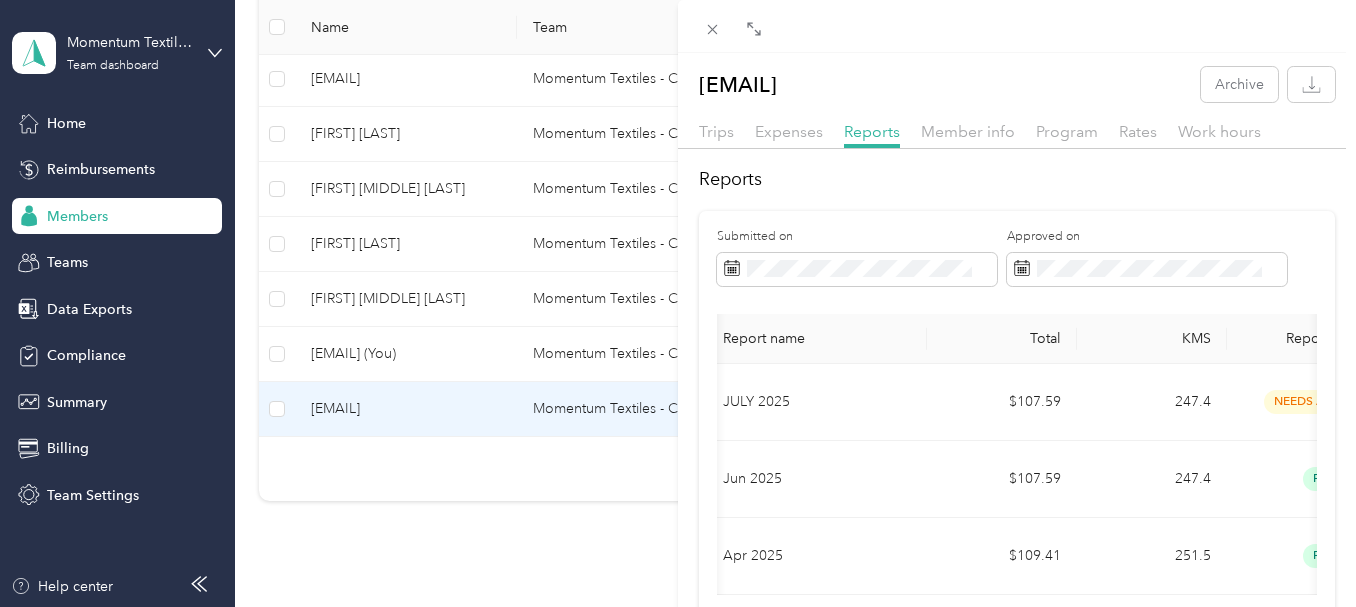 scroll, scrollTop: 0, scrollLeft: 0, axis: both 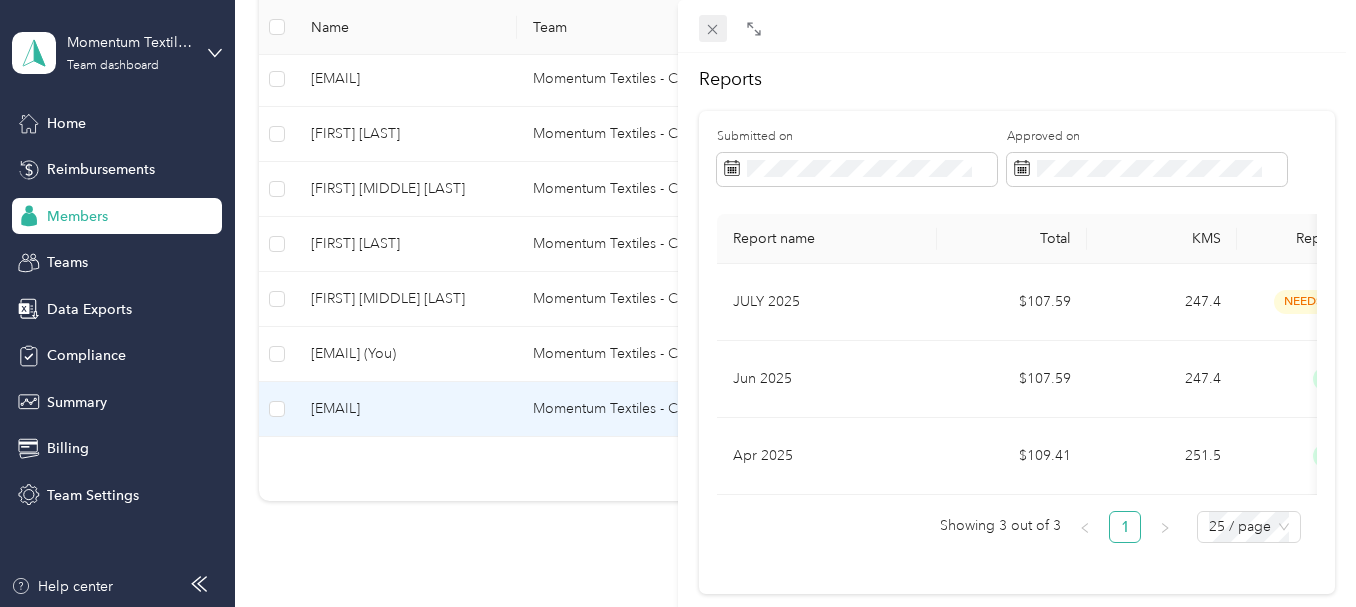 click 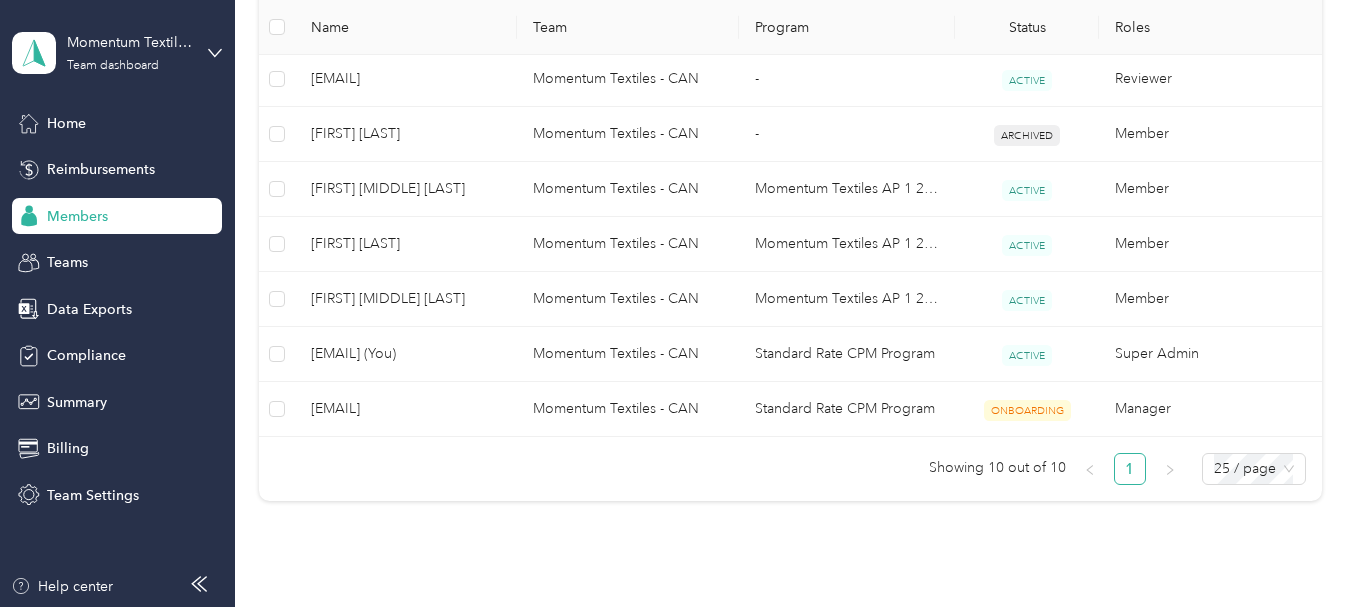 scroll, scrollTop: 800, scrollLeft: 0, axis: vertical 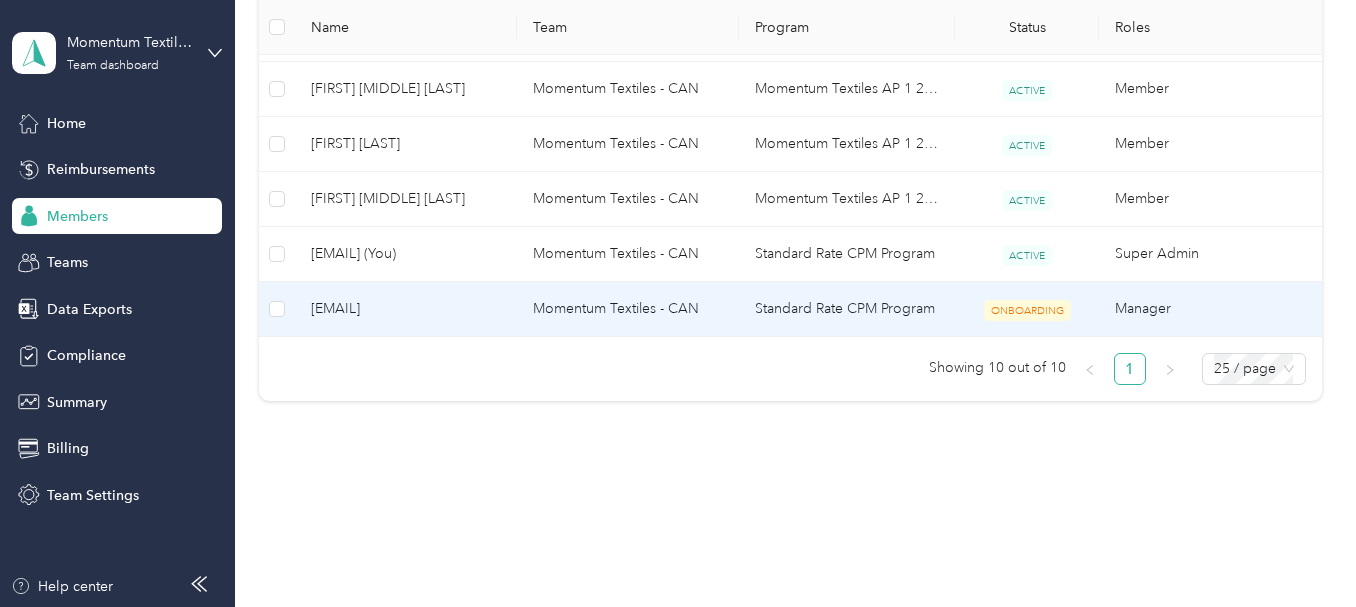 click on "Standard Rate CPM Program" at bounding box center [847, 309] 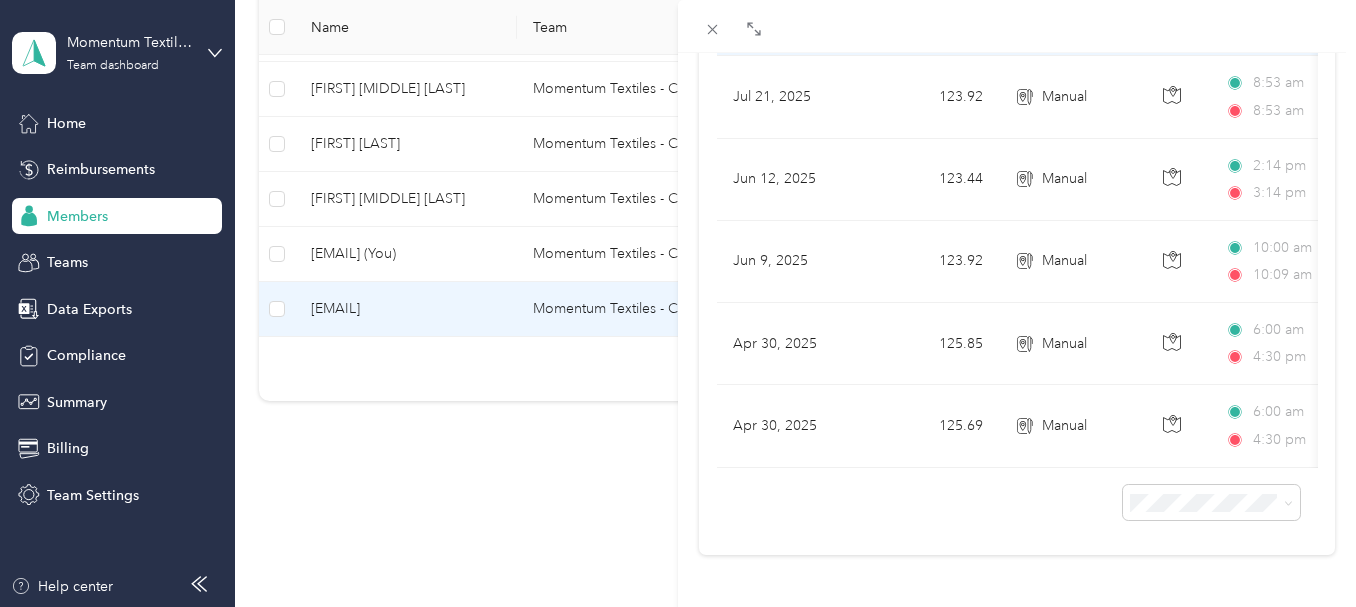 scroll, scrollTop: 0, scrollLeft: 0, axis: both 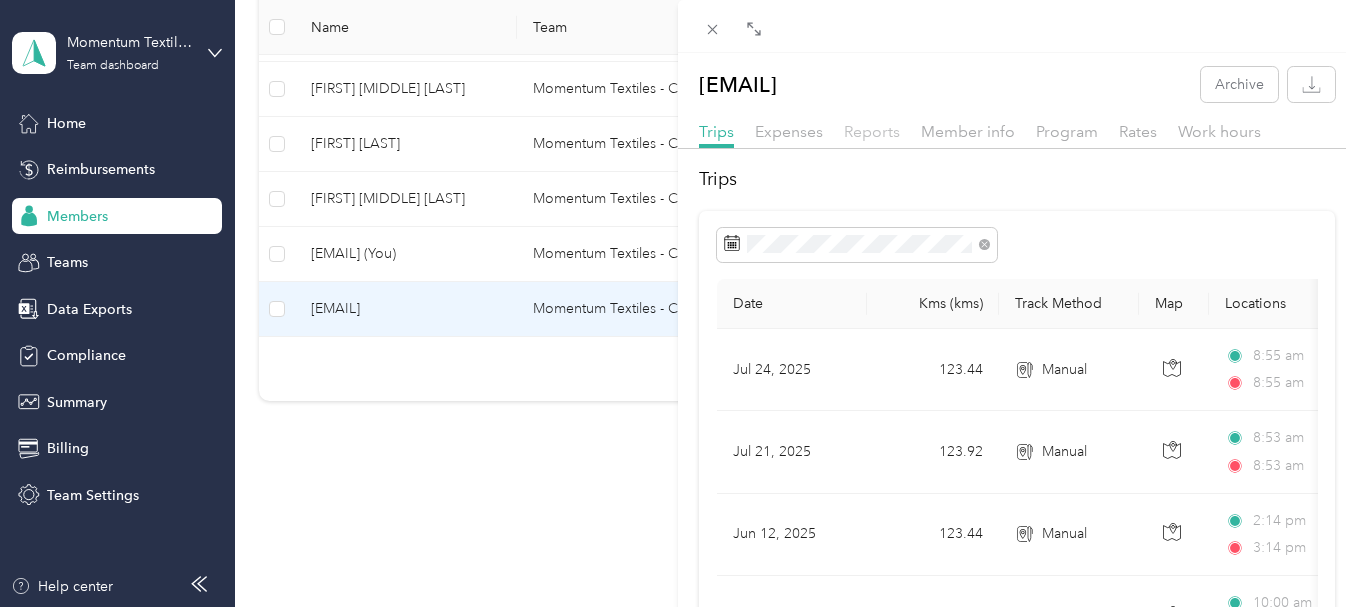 click on "Reports" at bounding box center [872, 131] 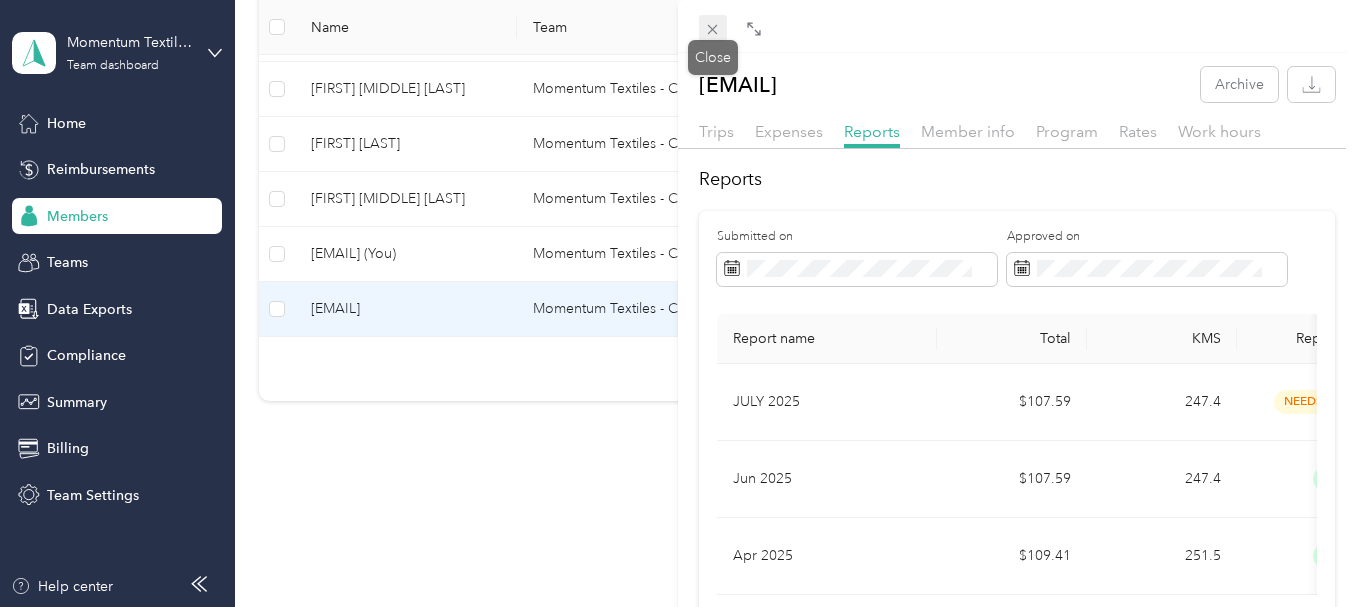 click 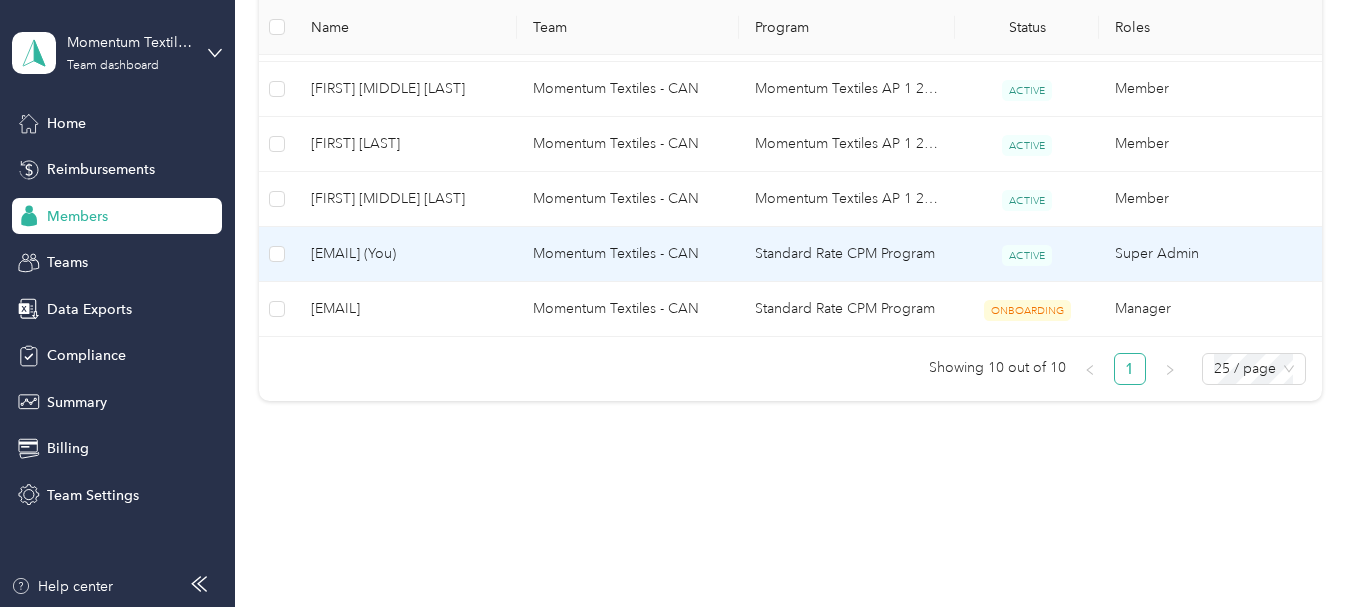 click on "Momentum Textiles - CAN" at bounding box center (628, 254) 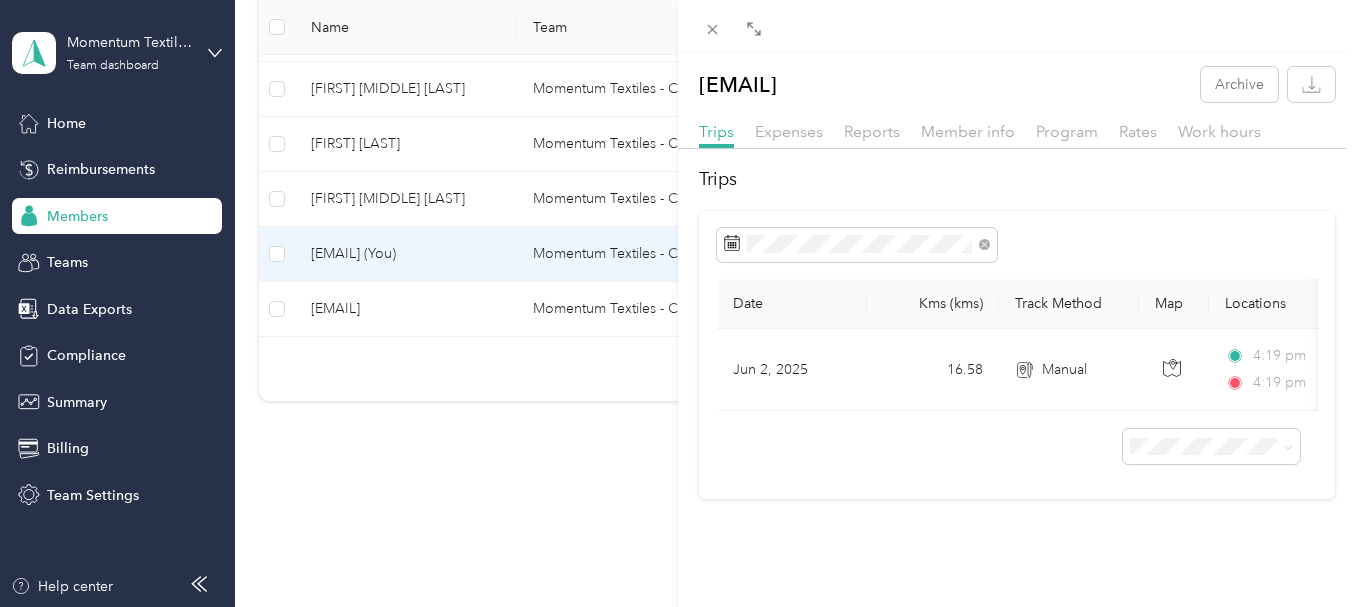 click on "Reports" at bounding box center (872, 132) 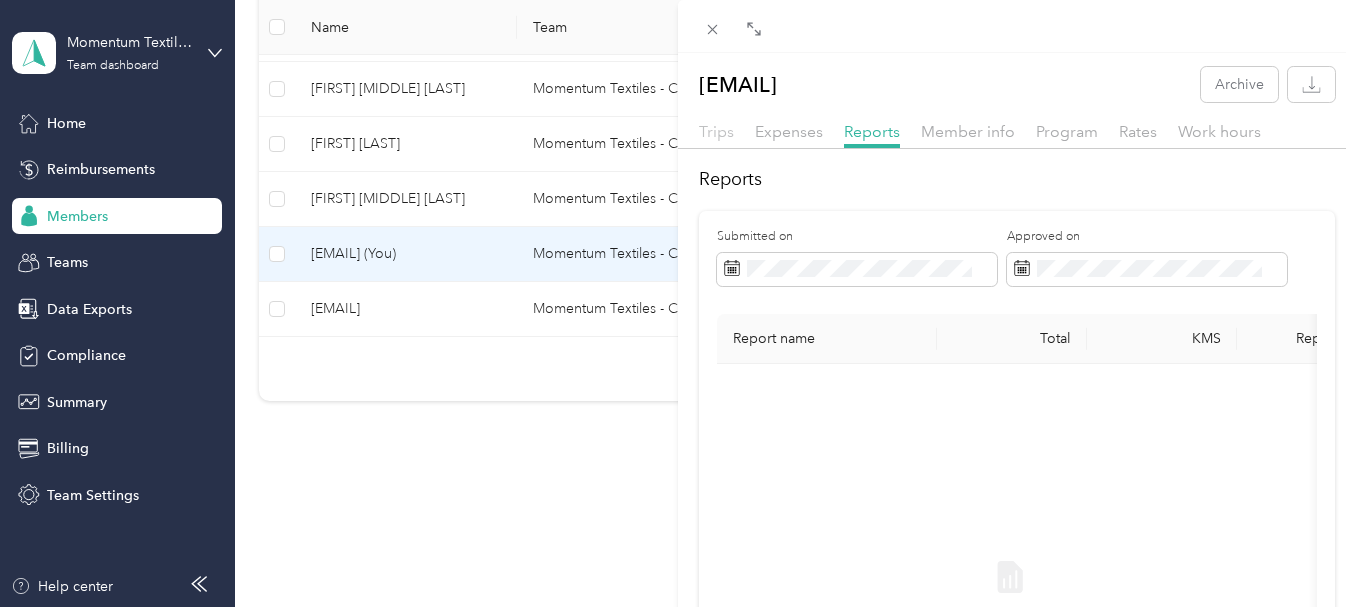 click on "Trips" at bounding box center [716, 131] 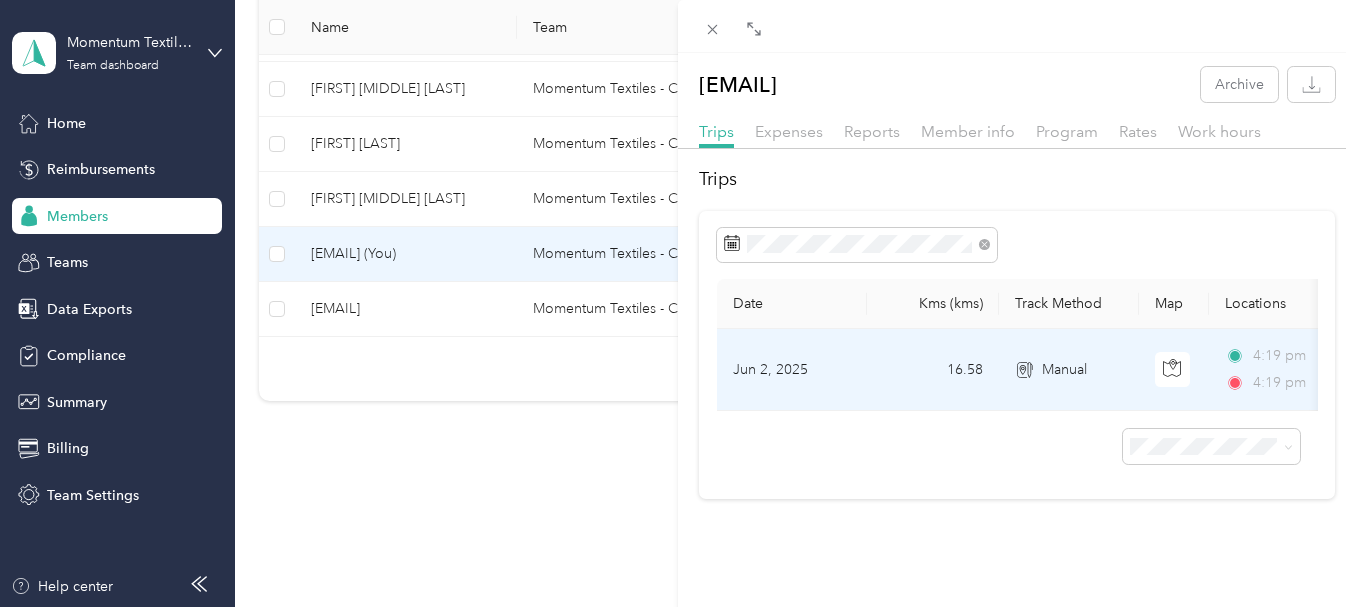drag, startPoint x: 864, startPoint y: 365, endPoint x: 806, endPoint y: 373, distance: 58.549126 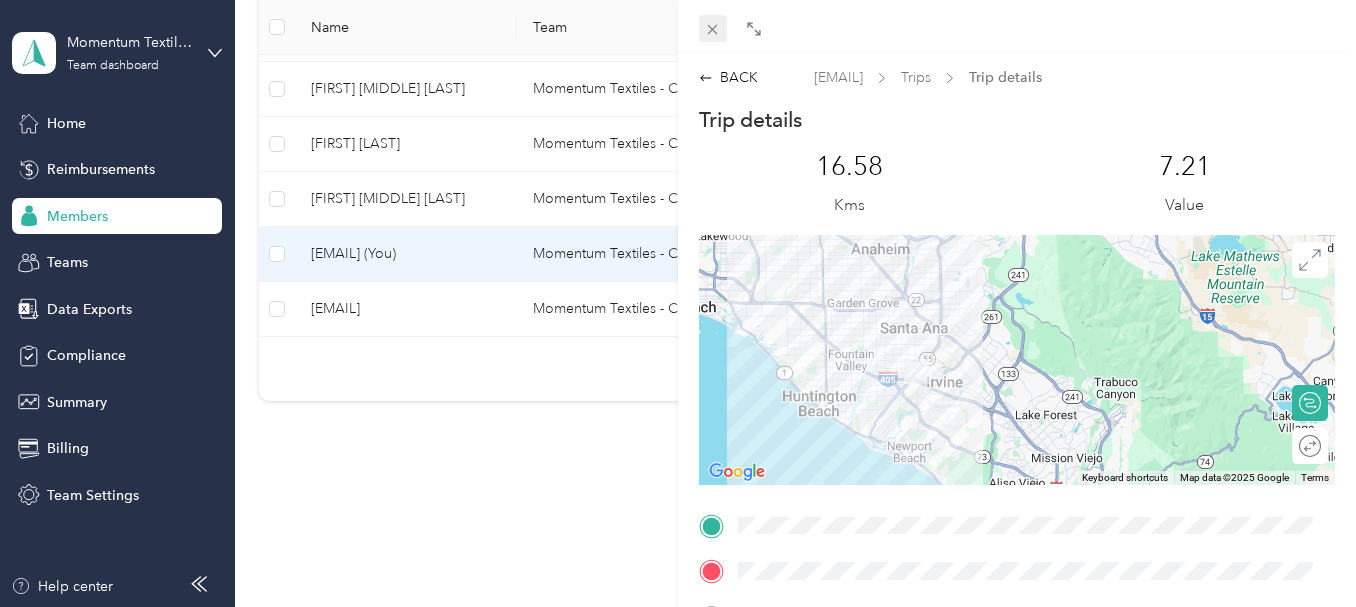click 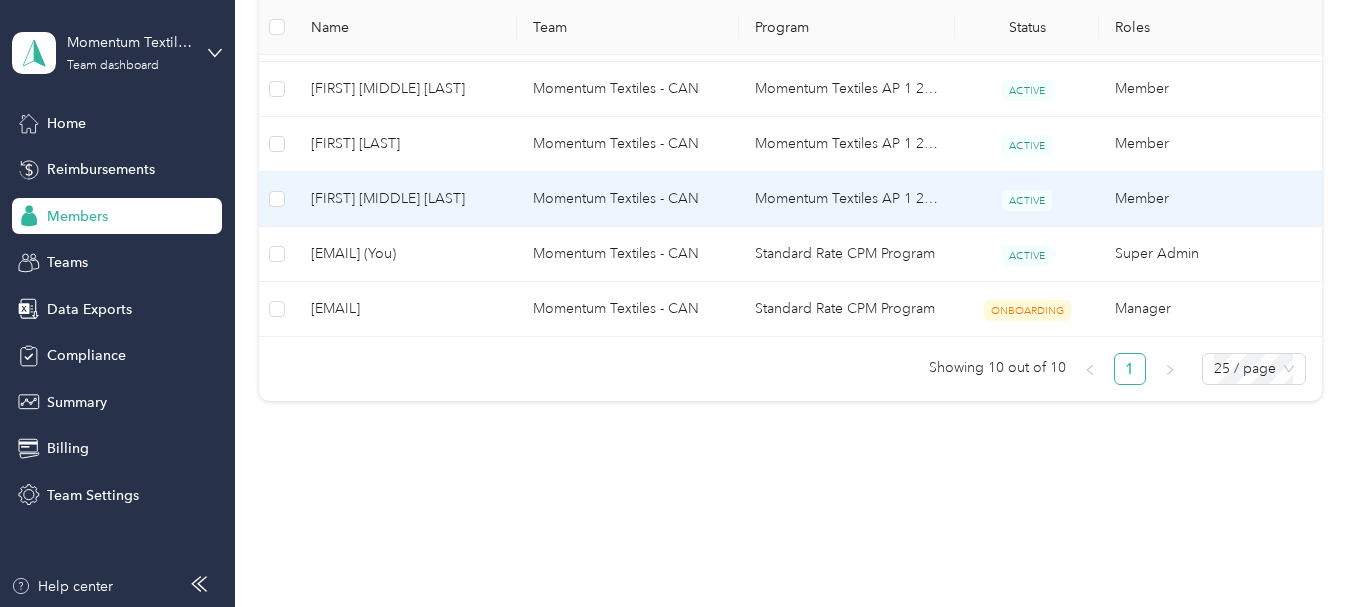 click on "[FIRST] [MIDDLE] [LAST]" at bounding box center (406, 199) 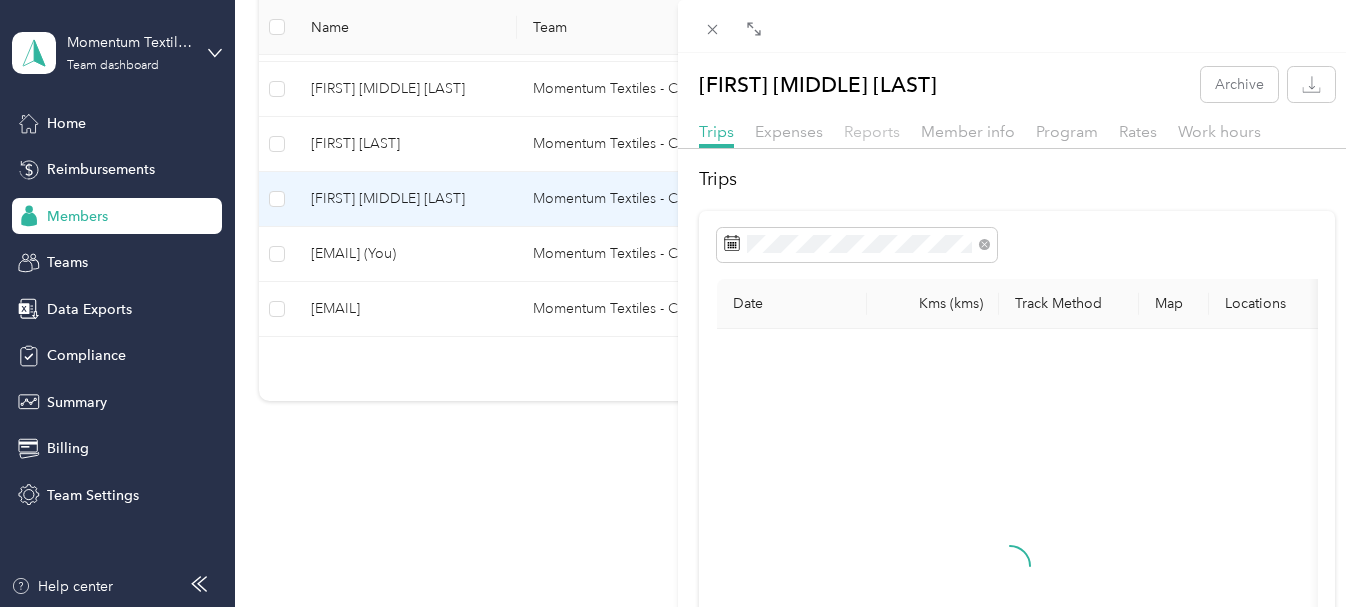 click on "Reports" at bounding box center [872, 131] 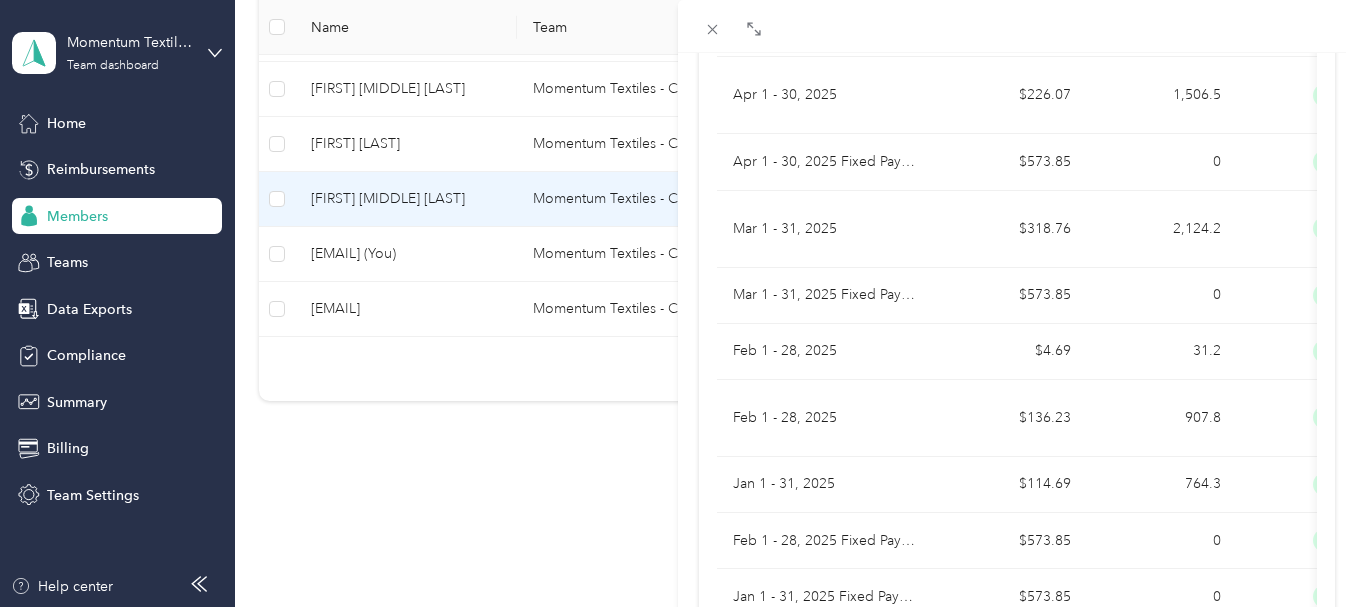 scroll, scrollTop: 500, scrollLeft: 0, axis: vertical 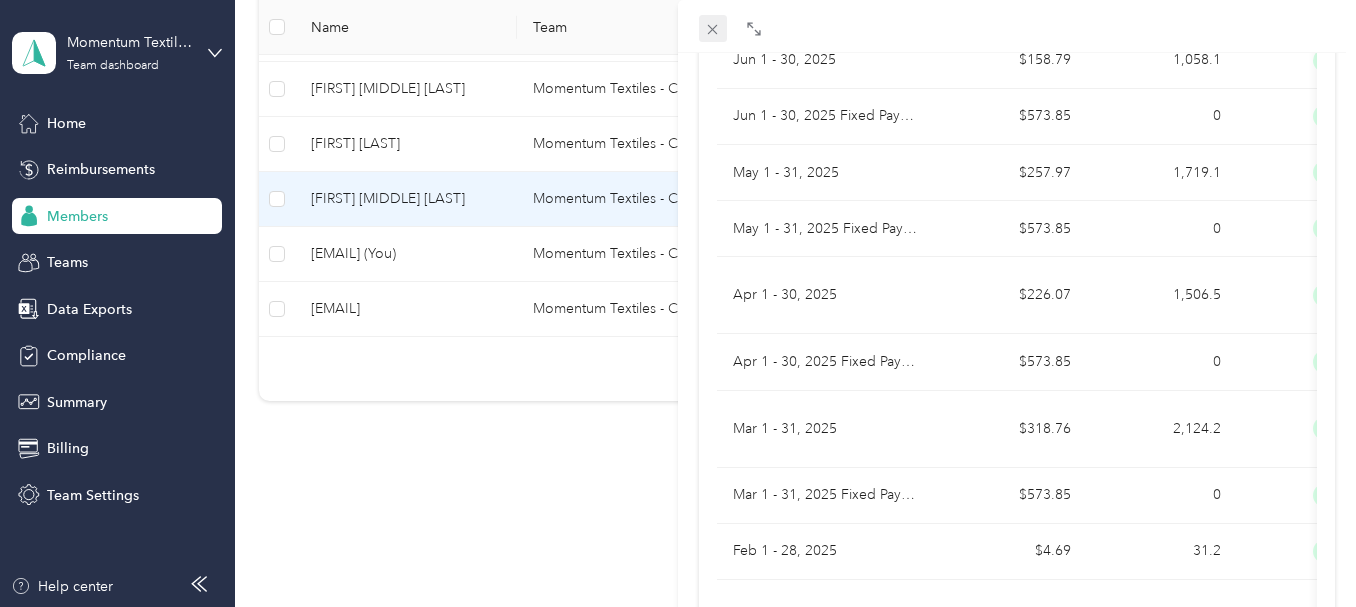 click 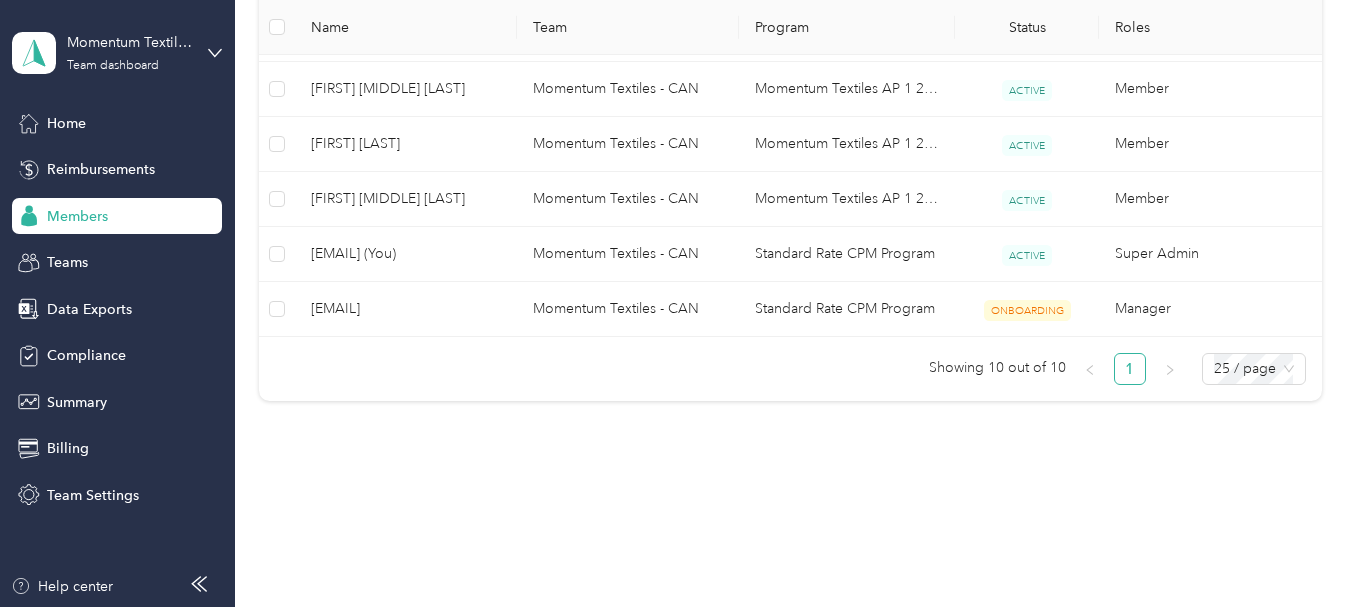 scroll, scrollTop: 535, scrollLeft: 0, axis: vertical 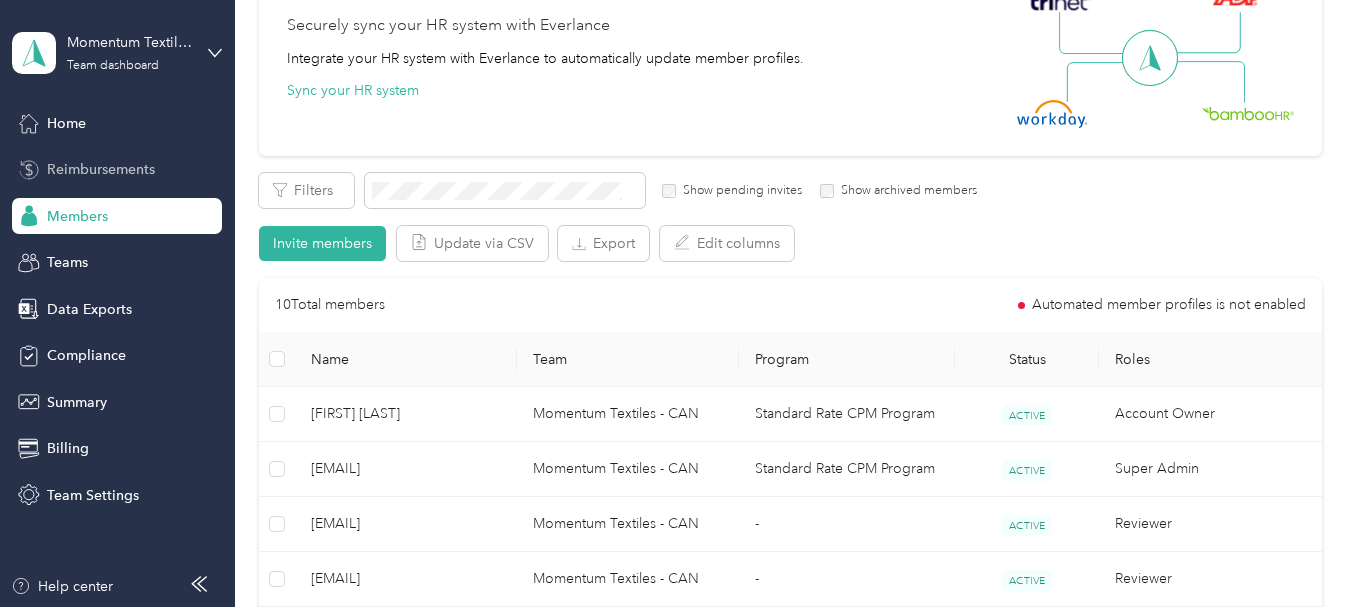 click on "Reimbursements" at bounding box center [101, 169] 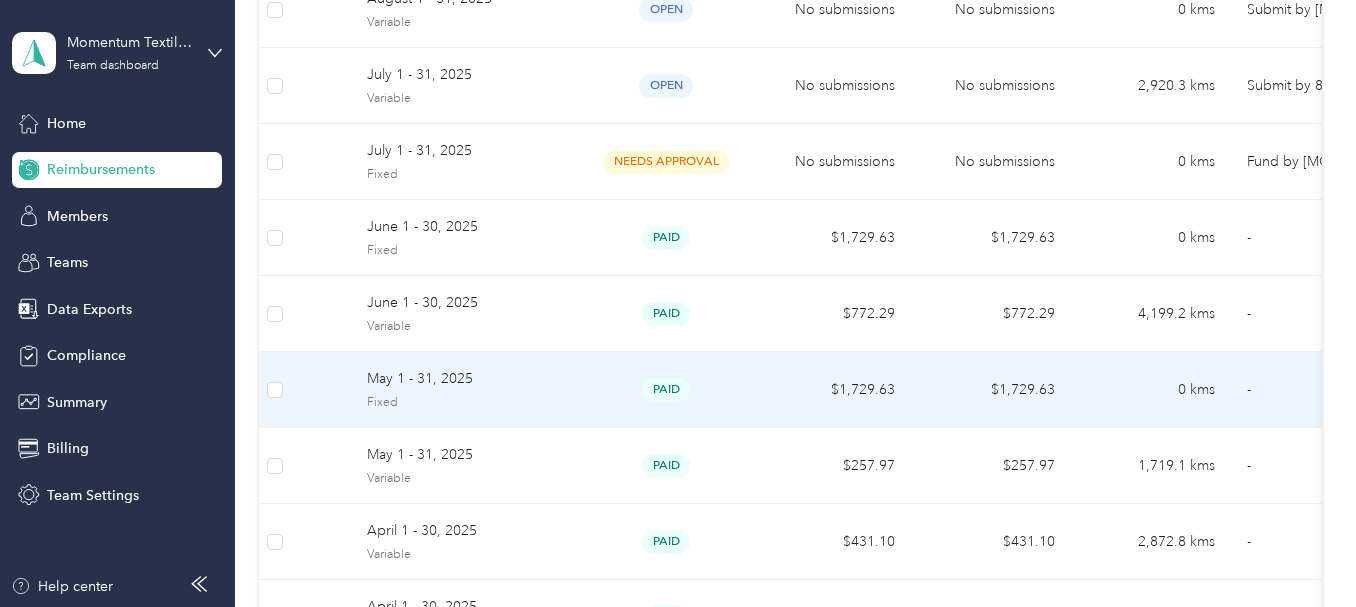 scroll, scrollTop: 500, scrollLeft: 0, axis: vertical 